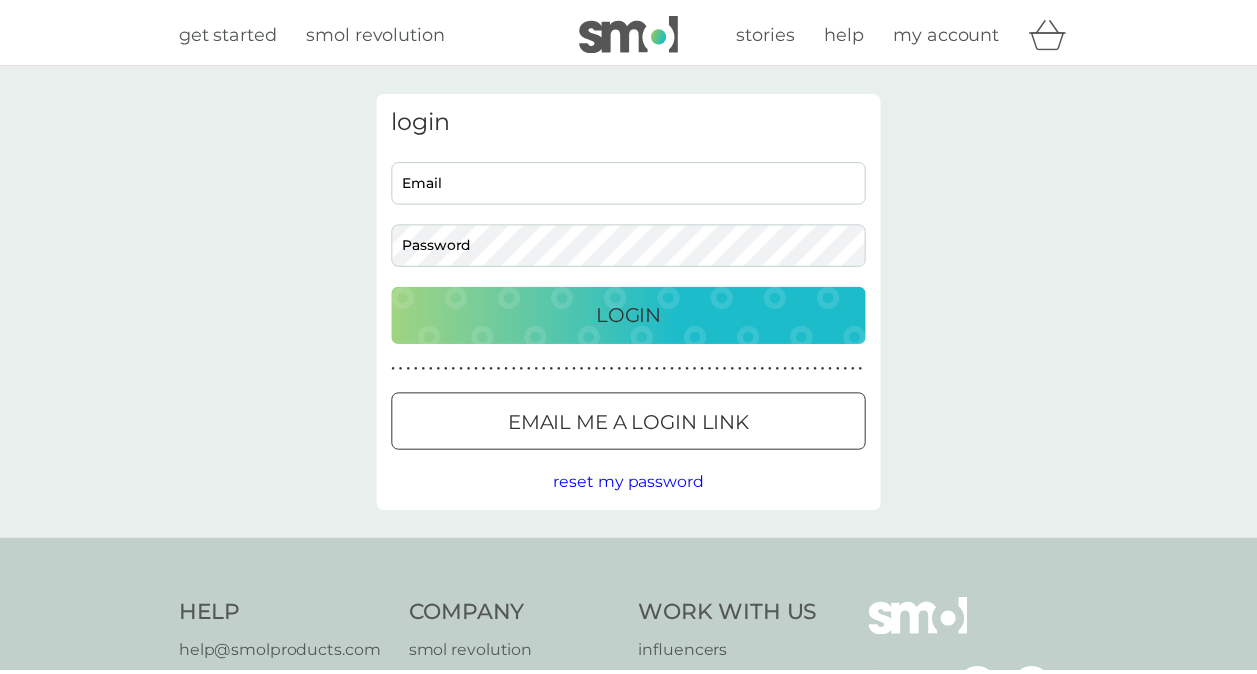 scroll, scrollTop: 0, scrollLeft: 0, axis: both 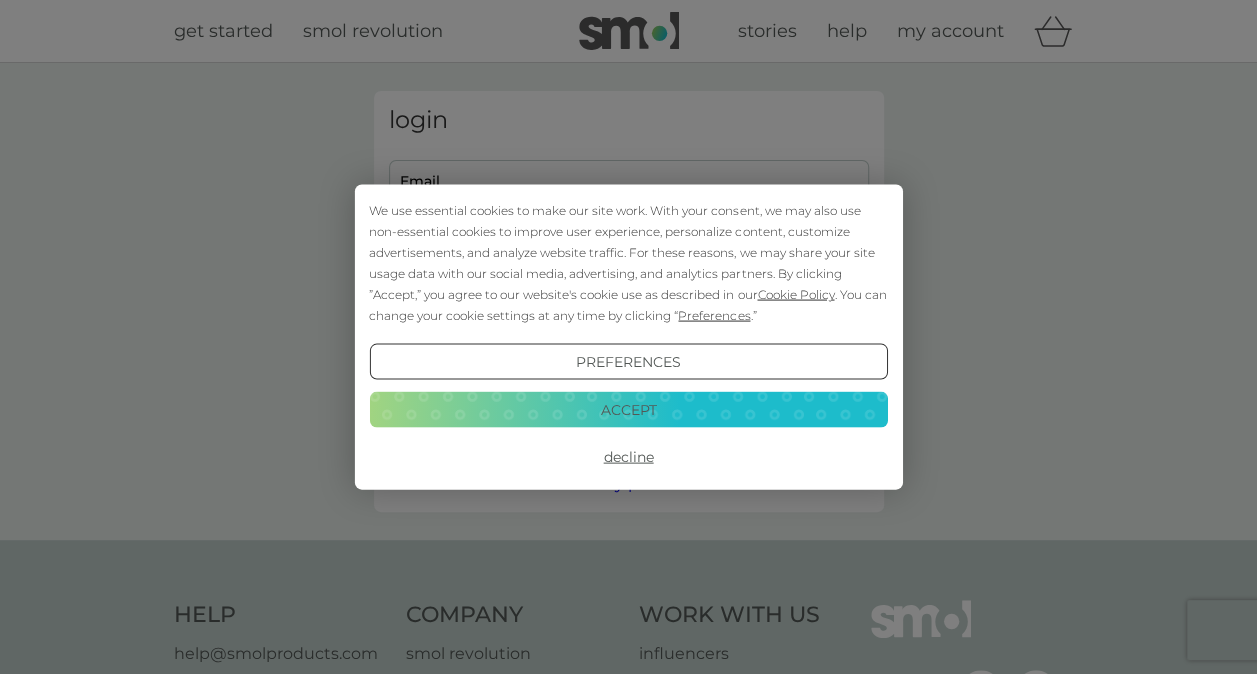 type on "[NAME]@[DOMAIN]" 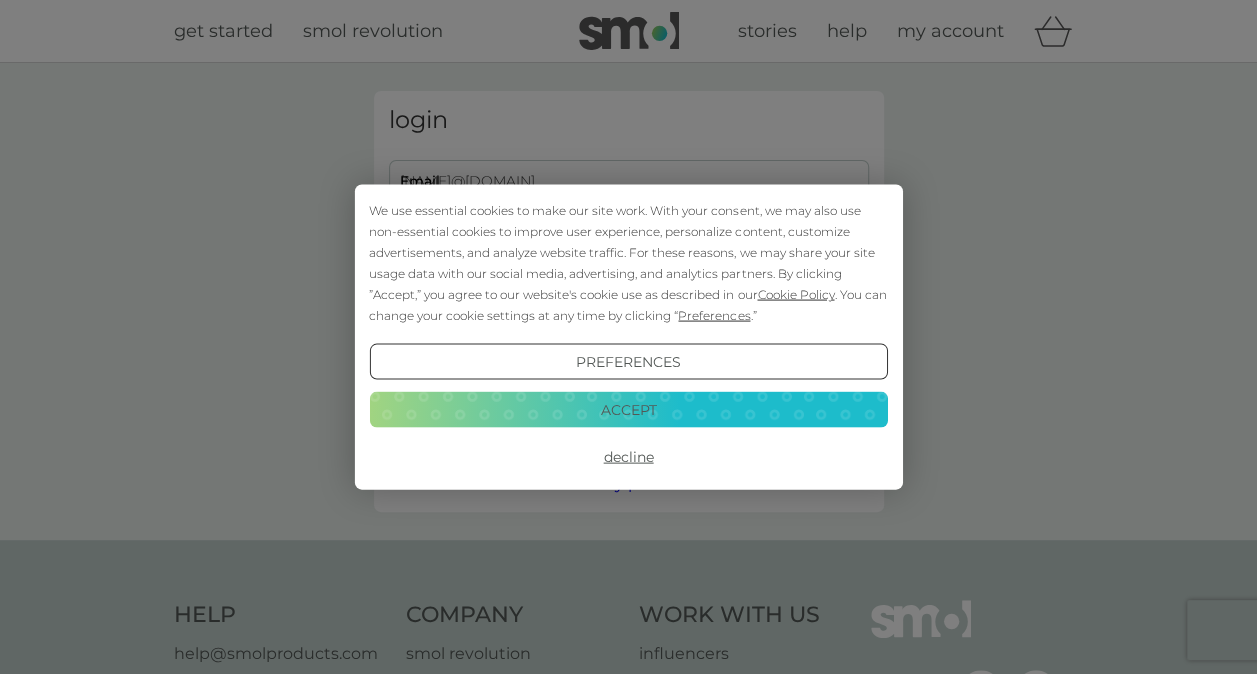 click on "Accept" at bounding box center [628, 409] 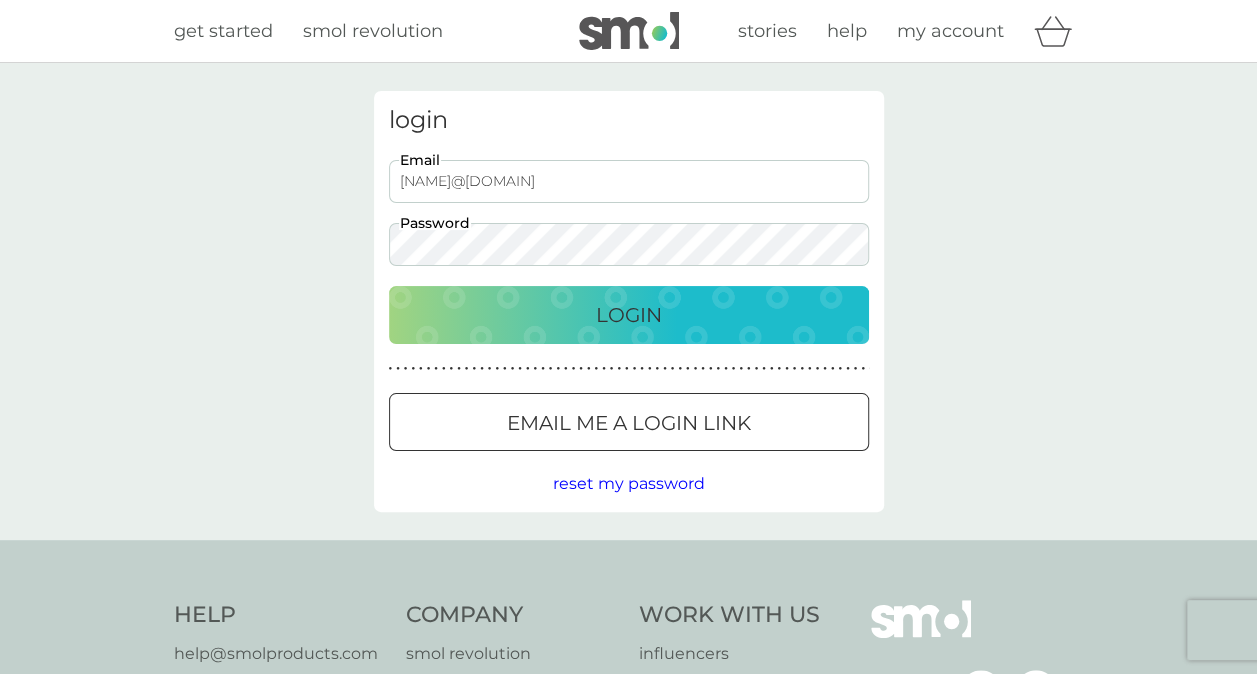 scroll, scrollTop: 0, scrollLeft: 0, axis: both 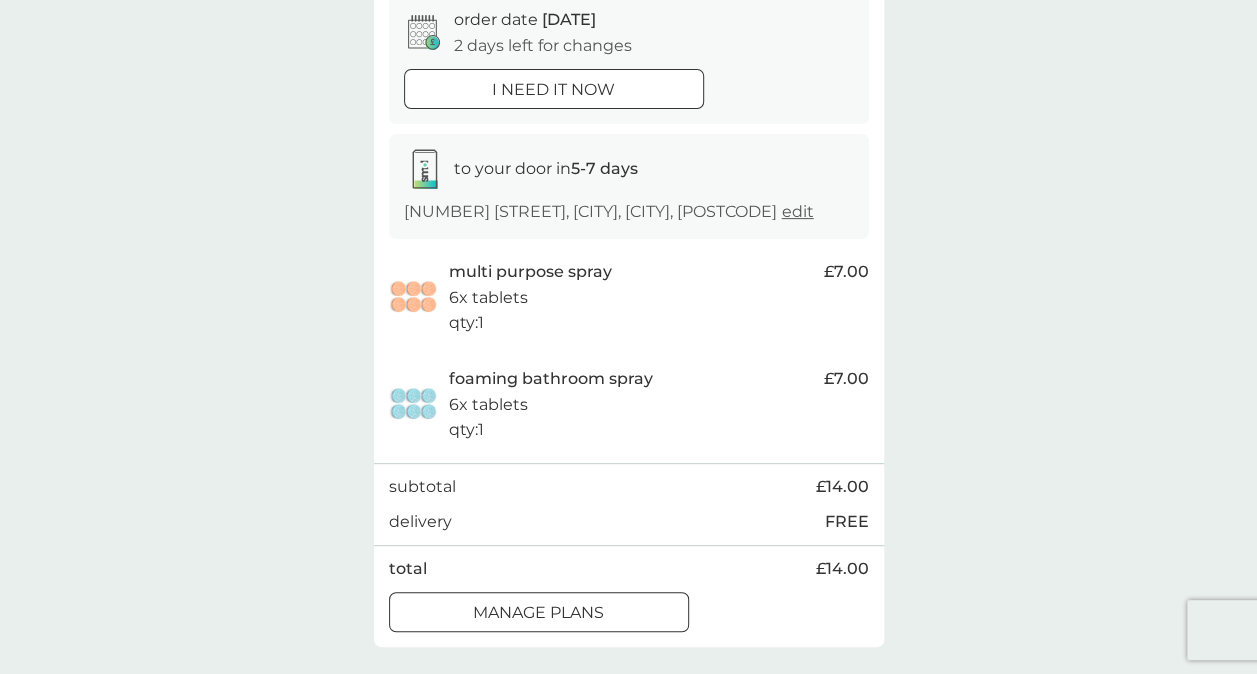 click at bounding box center [539, 612] 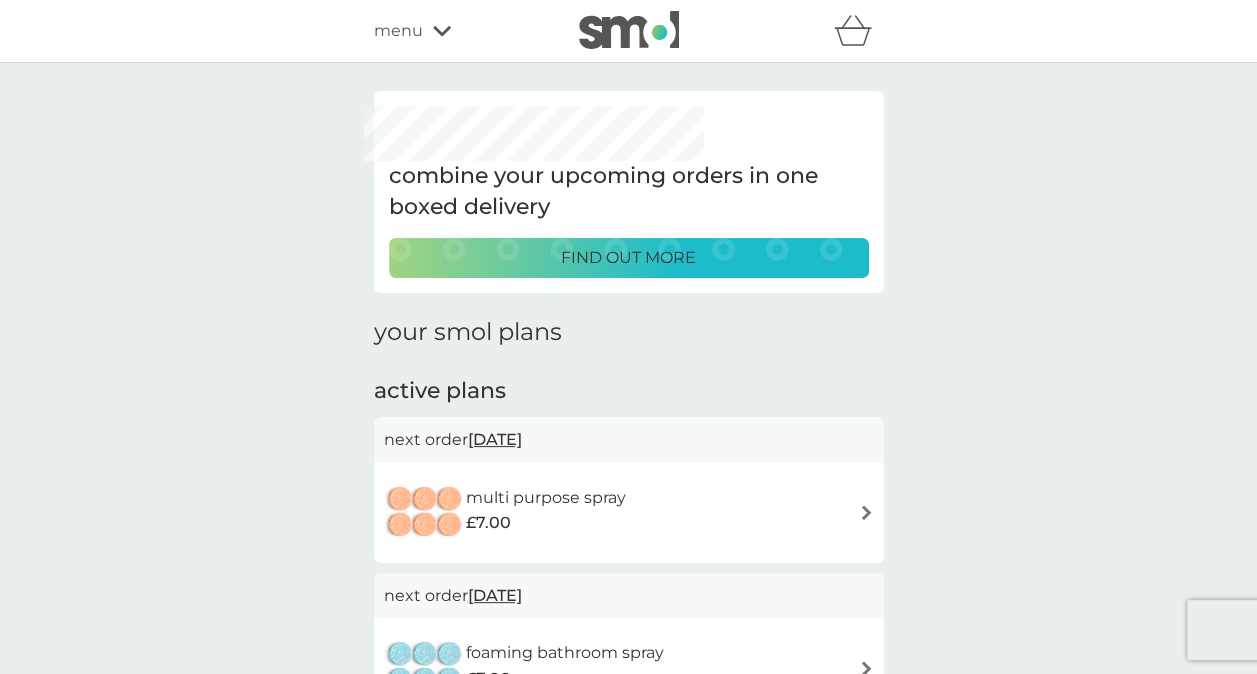 scroll, scrollTop: 250, scrollLeft: 0, axis: vertical 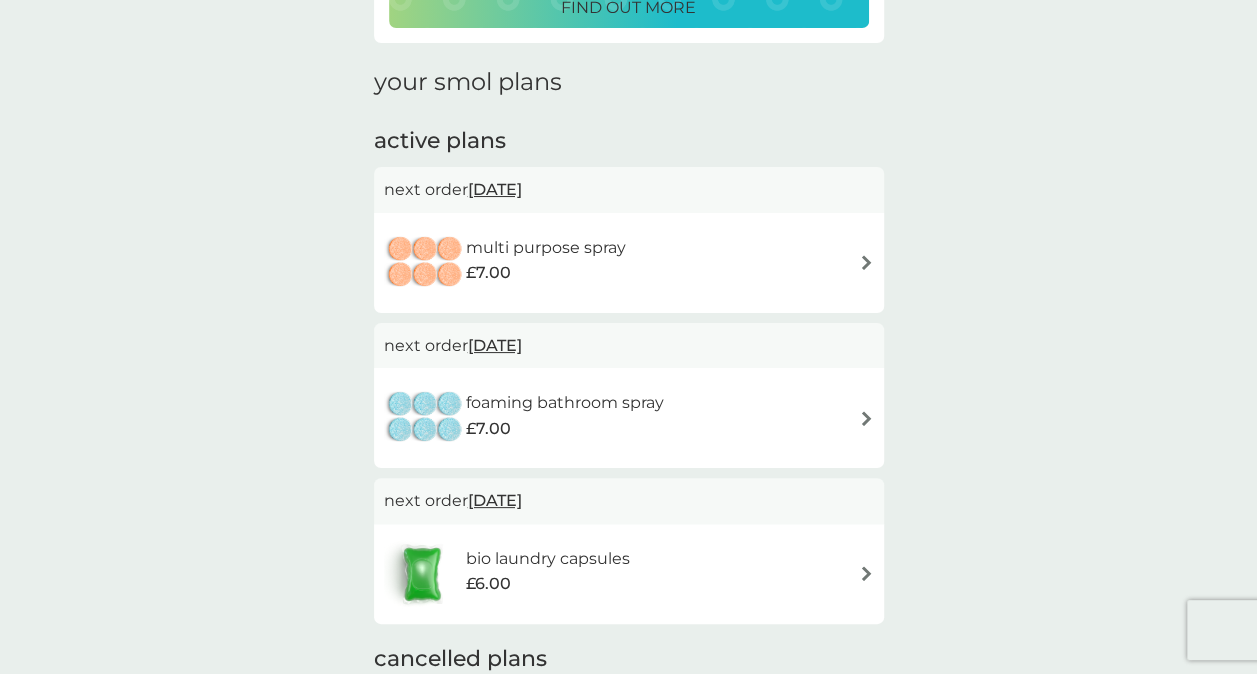 click at bounding box center (866, 262) 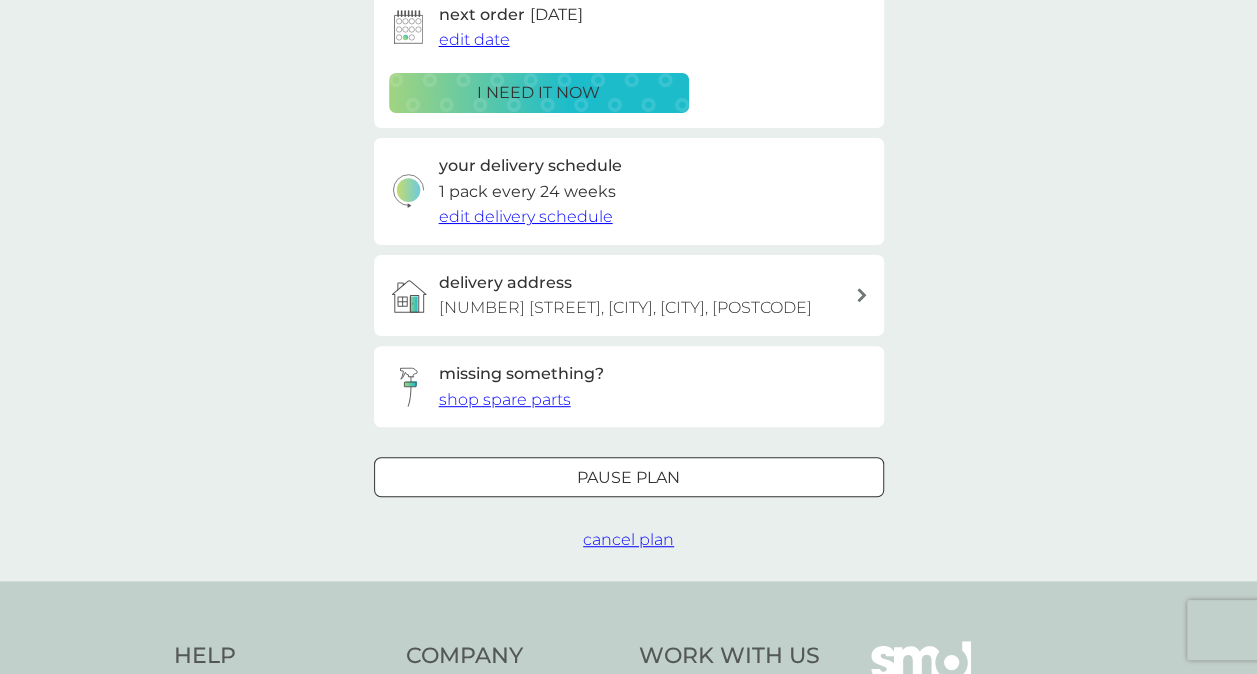 scroll, scrollTop: 352, scrollLeft: 0, axis: vertical 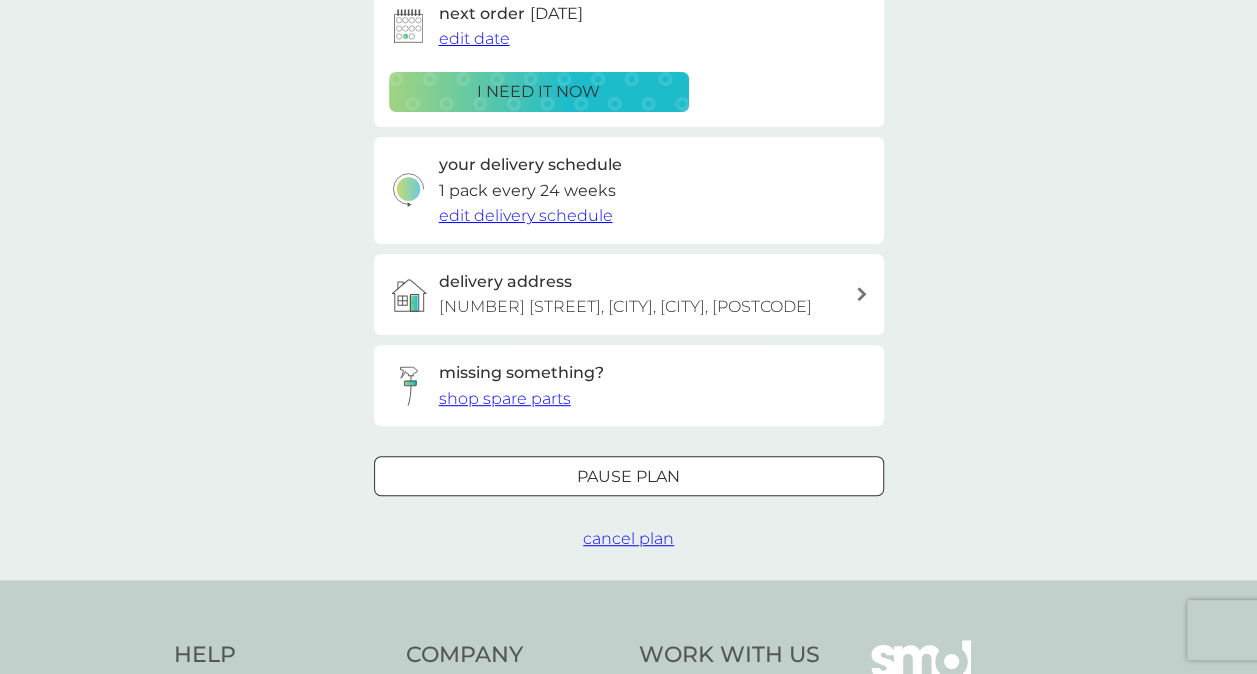 click on "Pause plan" at bounding box center (629, 477) 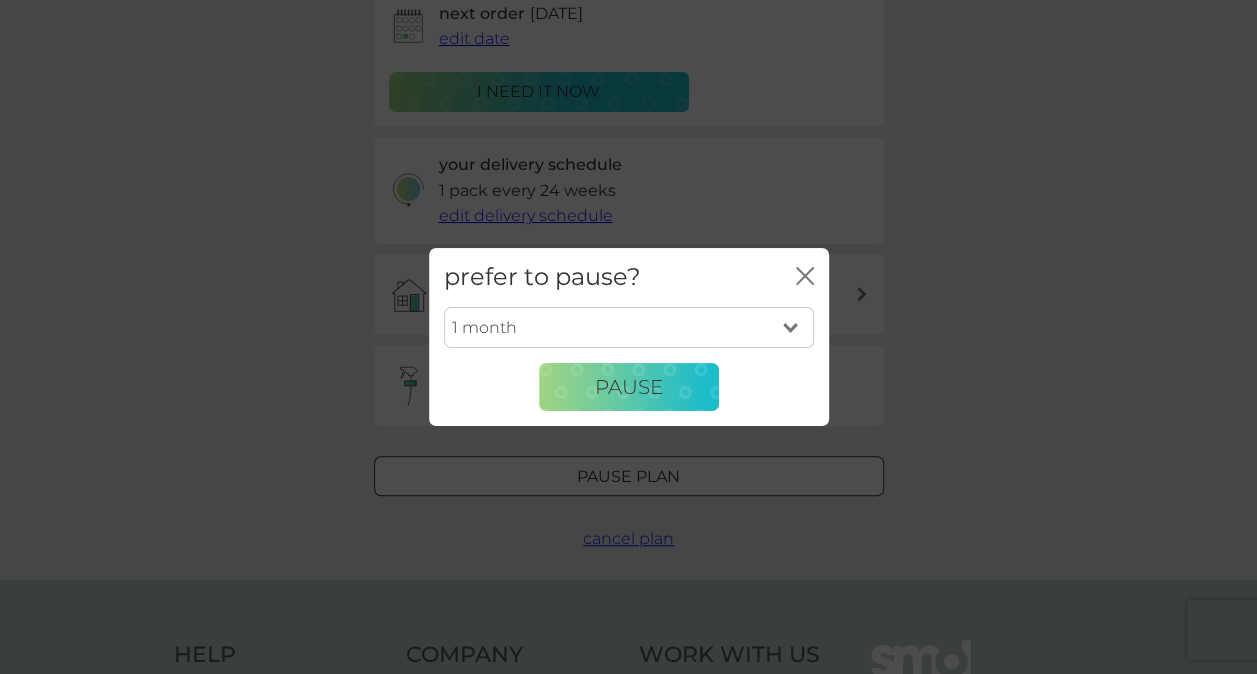 click on "1 month 2 months 3 months 4 months 5 months 6 months" at bounding box center (629, 328) 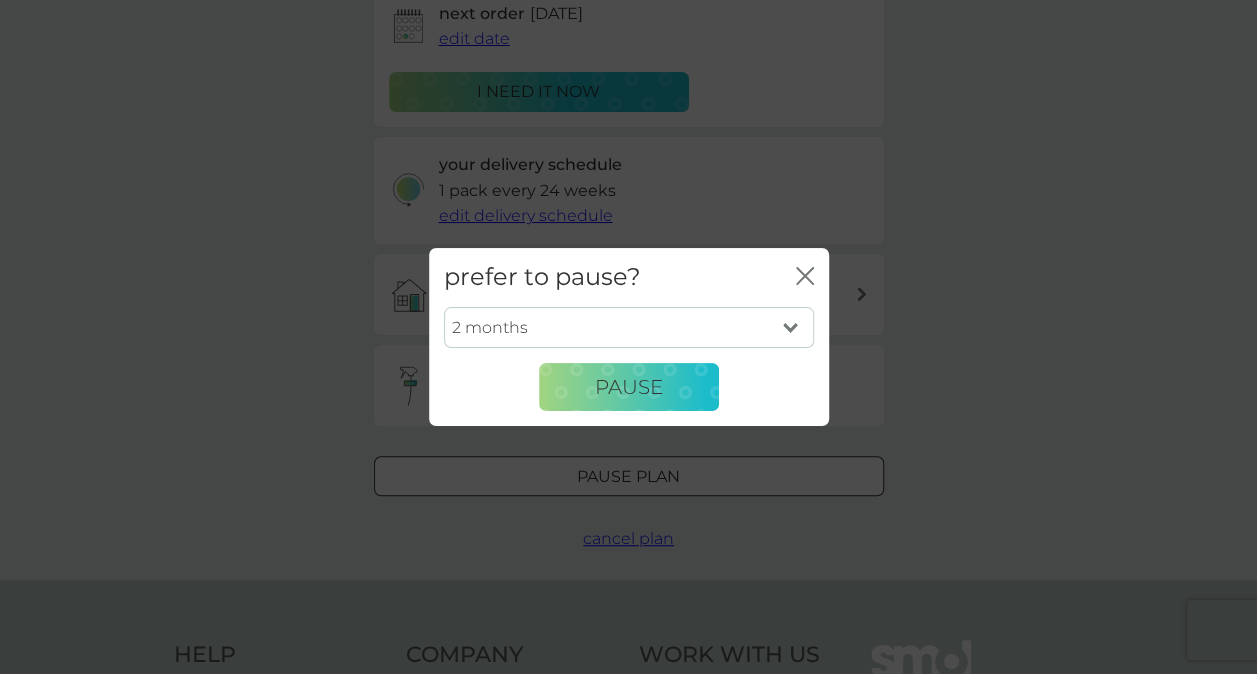 click on "1 month 2 months 3 months 4 months 5 months 6 months" at bounding box center (629, 328) 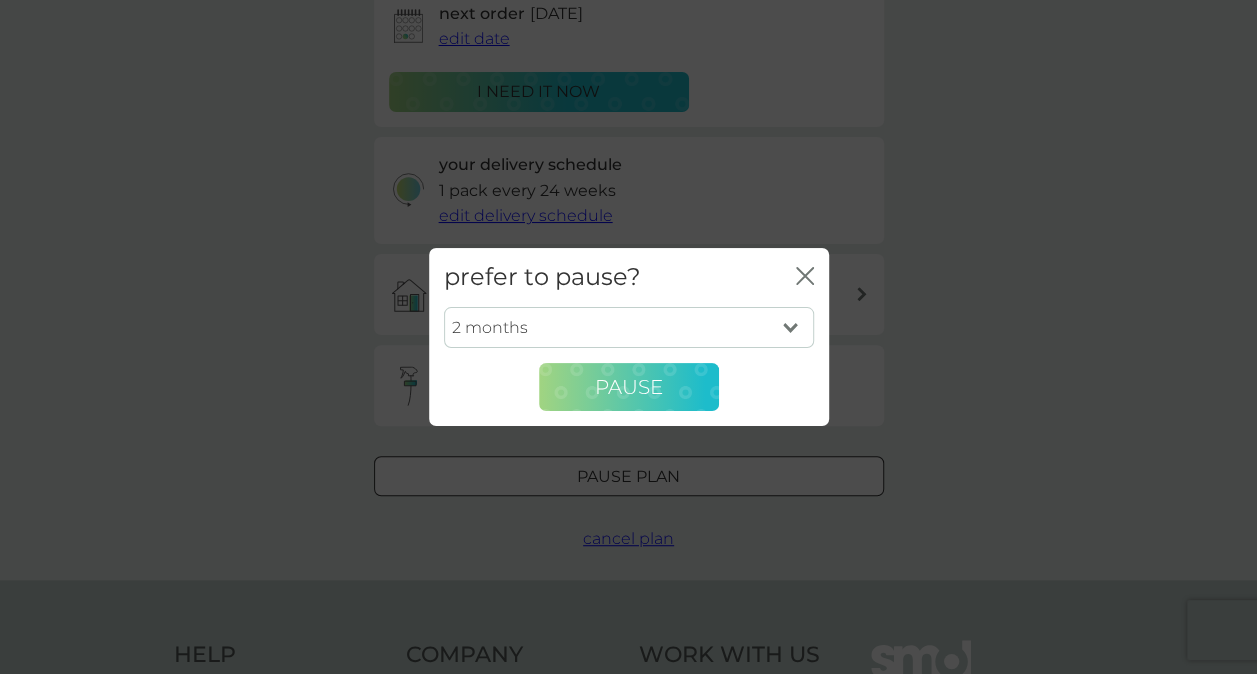 click on "Pause" at bounding box center (629, 387) 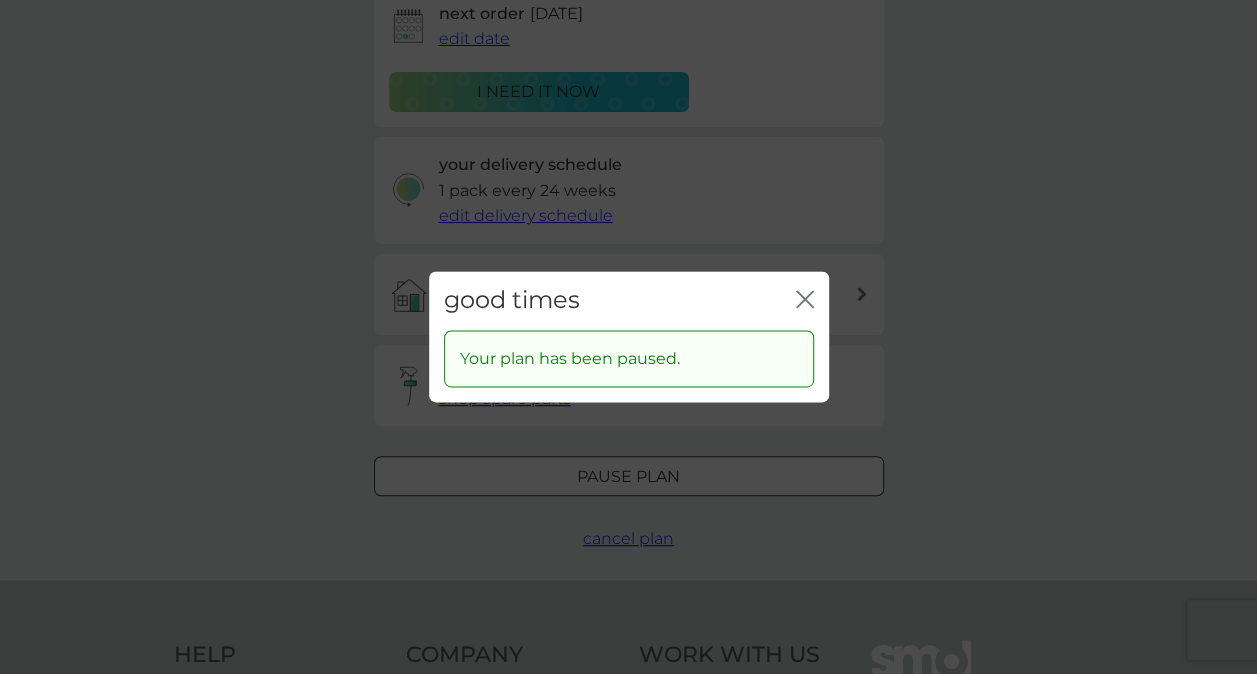 click on "close" 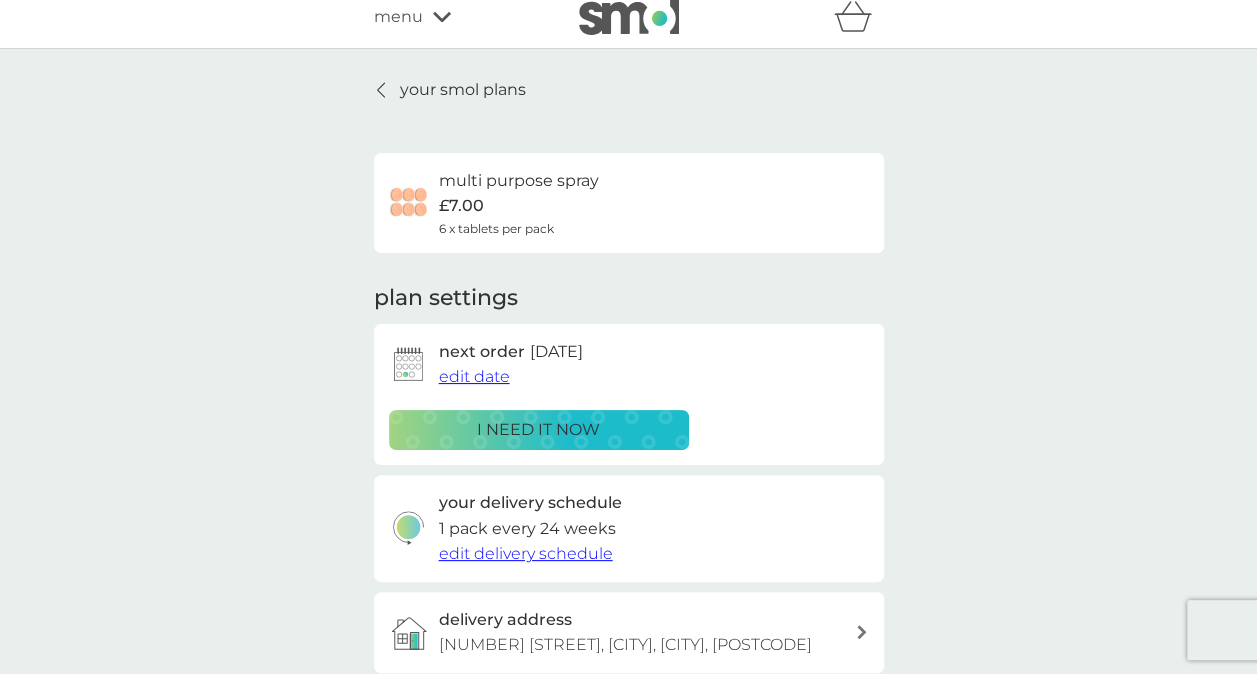 scroll, scrollTop: 4, scrollLeft: 0, axis: vertical 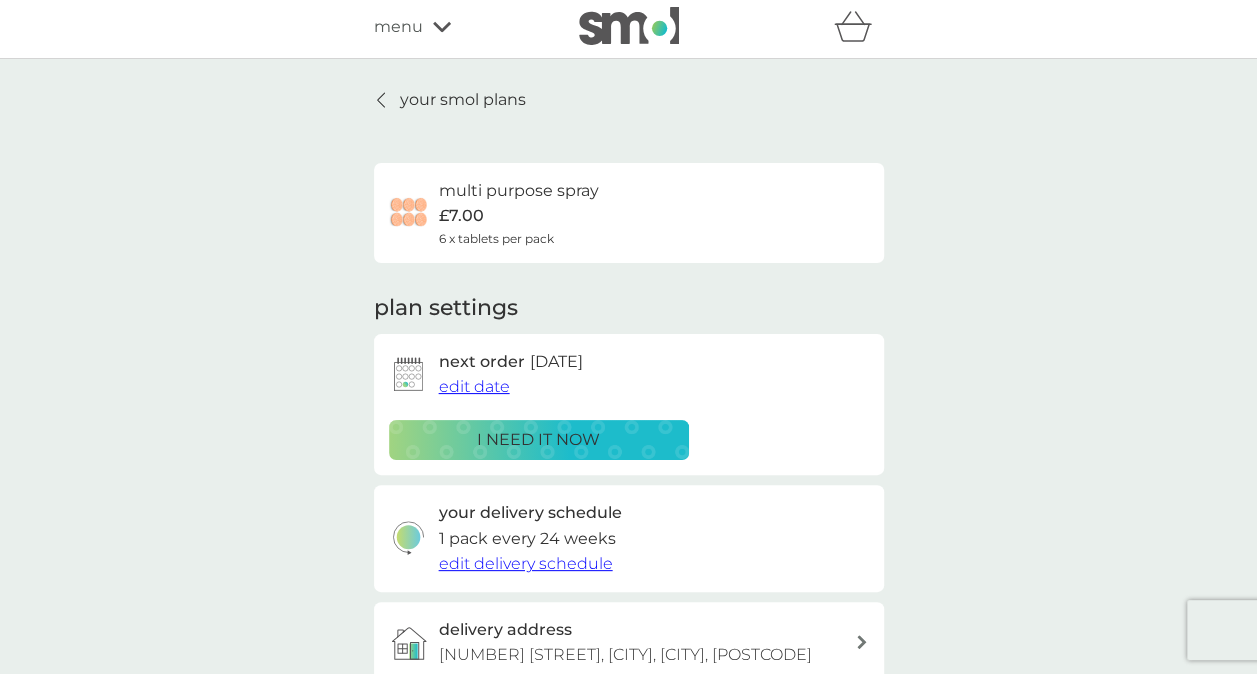 click on "your smol plans" at bounding box center [463, 100] 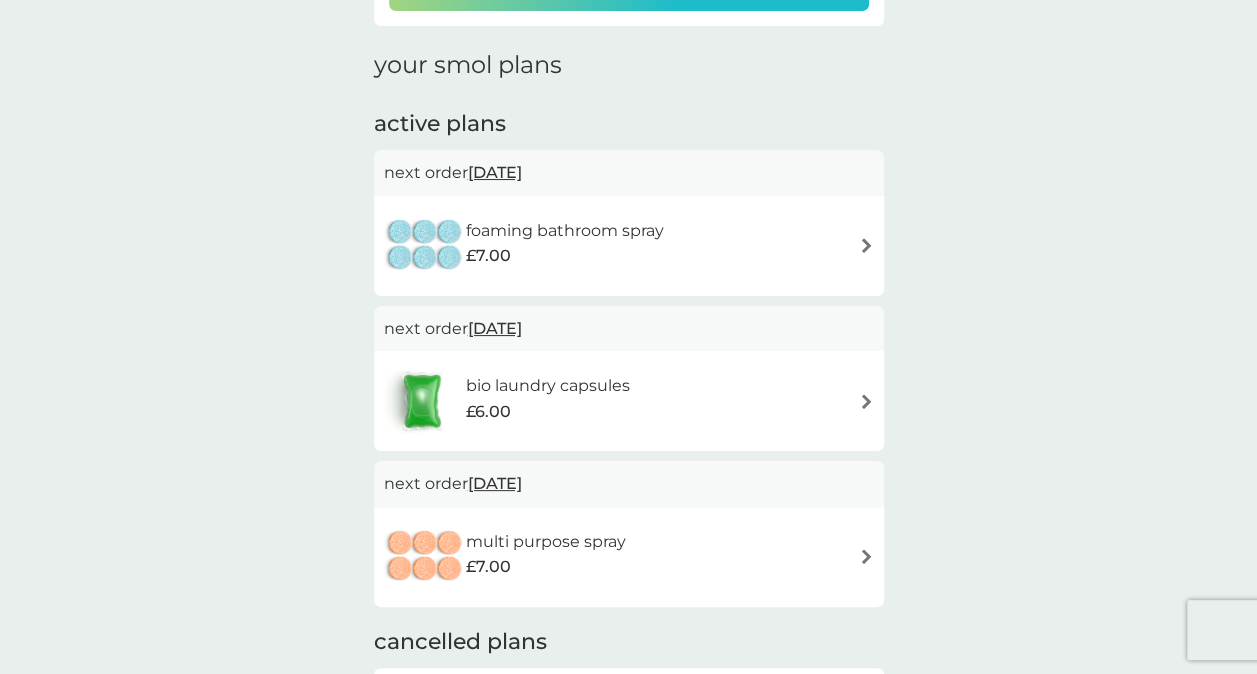 scroll, scrollTop: 279, scrollLeft: 0, axis: vertical 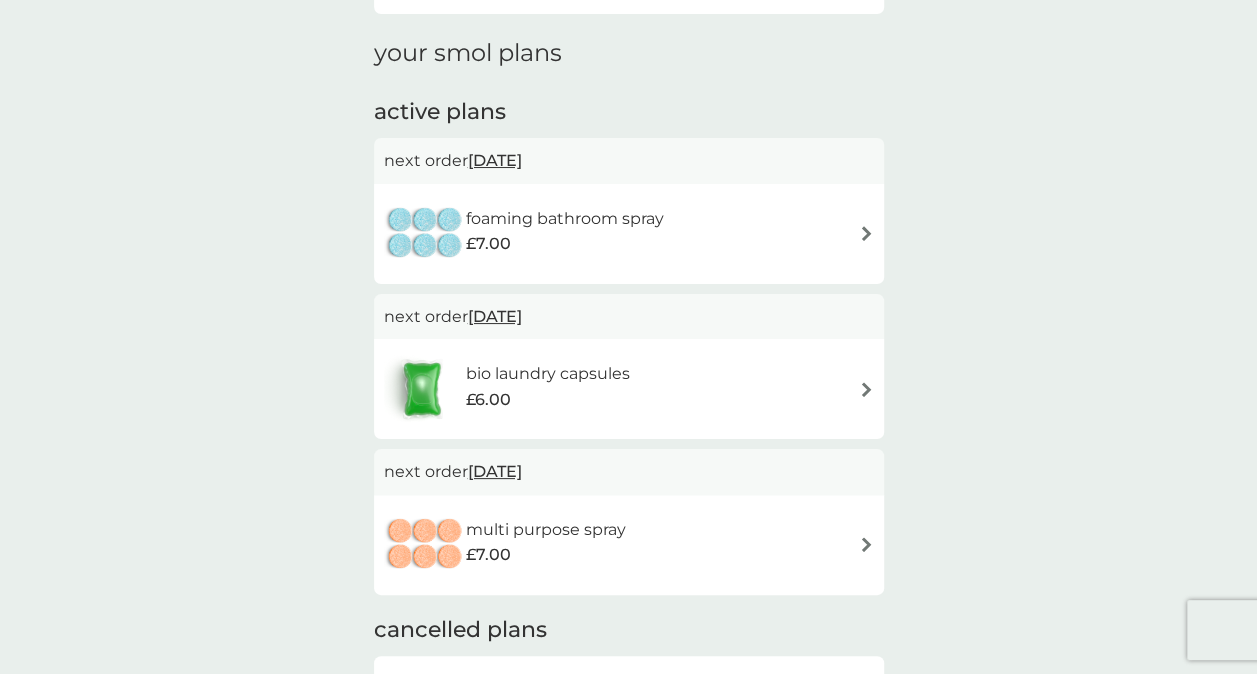 click on "foaming bathroom spray £7.00" at bounding box center (629, 234) 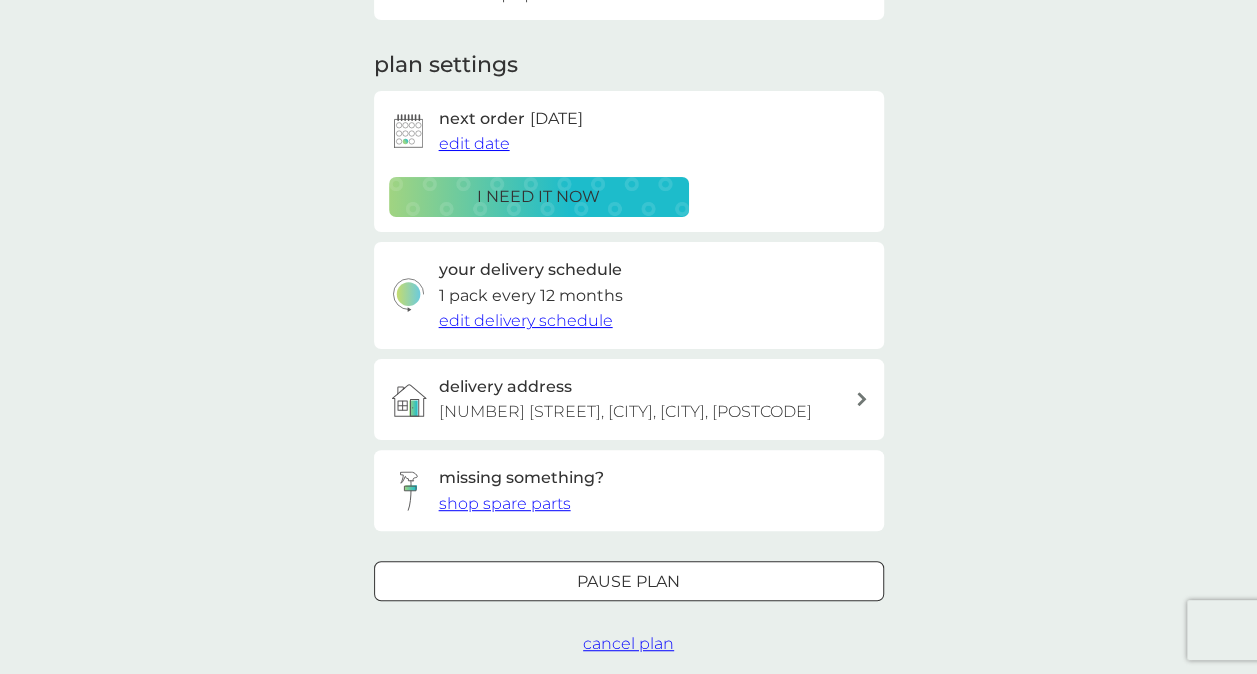 scroll, scrollTop: 248, scrollLeft: 0, axis: vertical 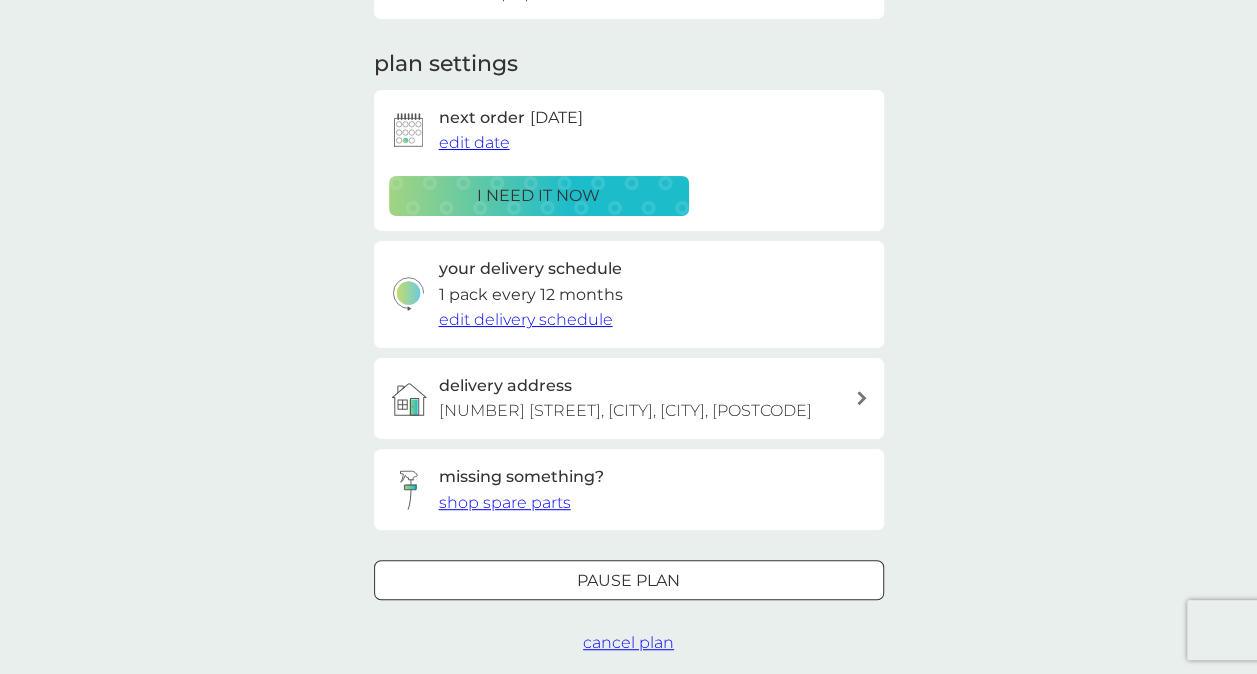 click on "Pause plan" at bounding box center [629, 581] 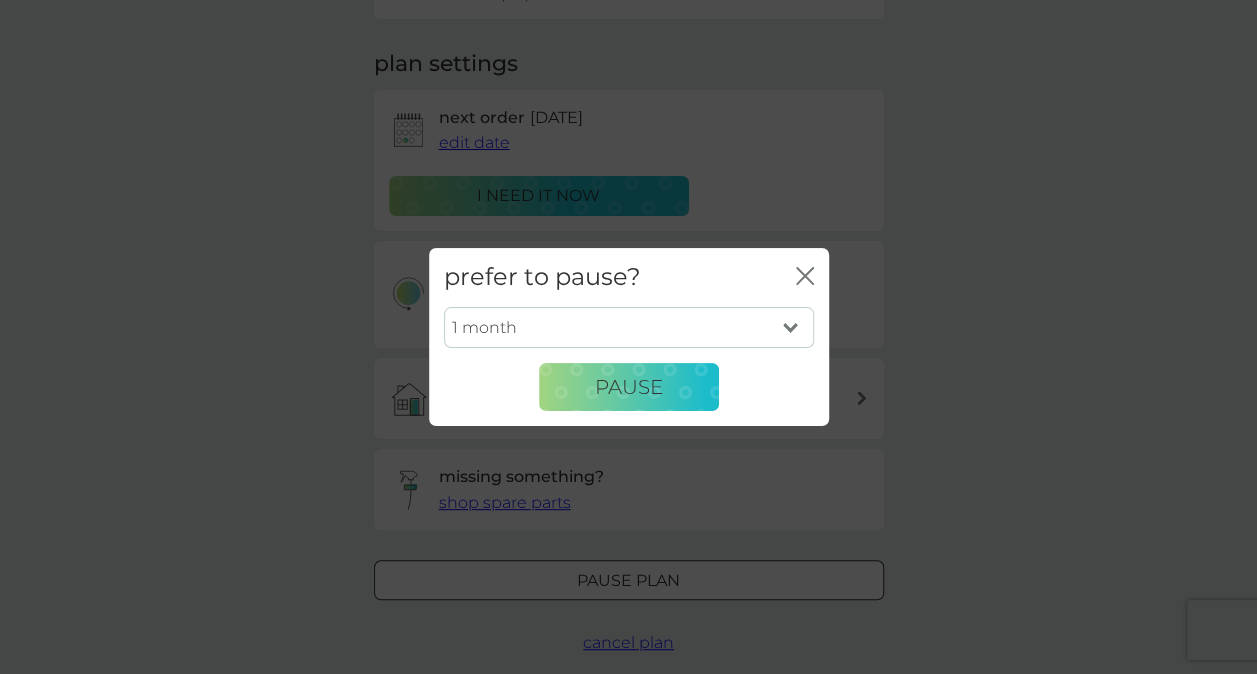 click on "1 month 2 months 3 months 4 months 5 months 6 months" at bounding box center (629, 328) 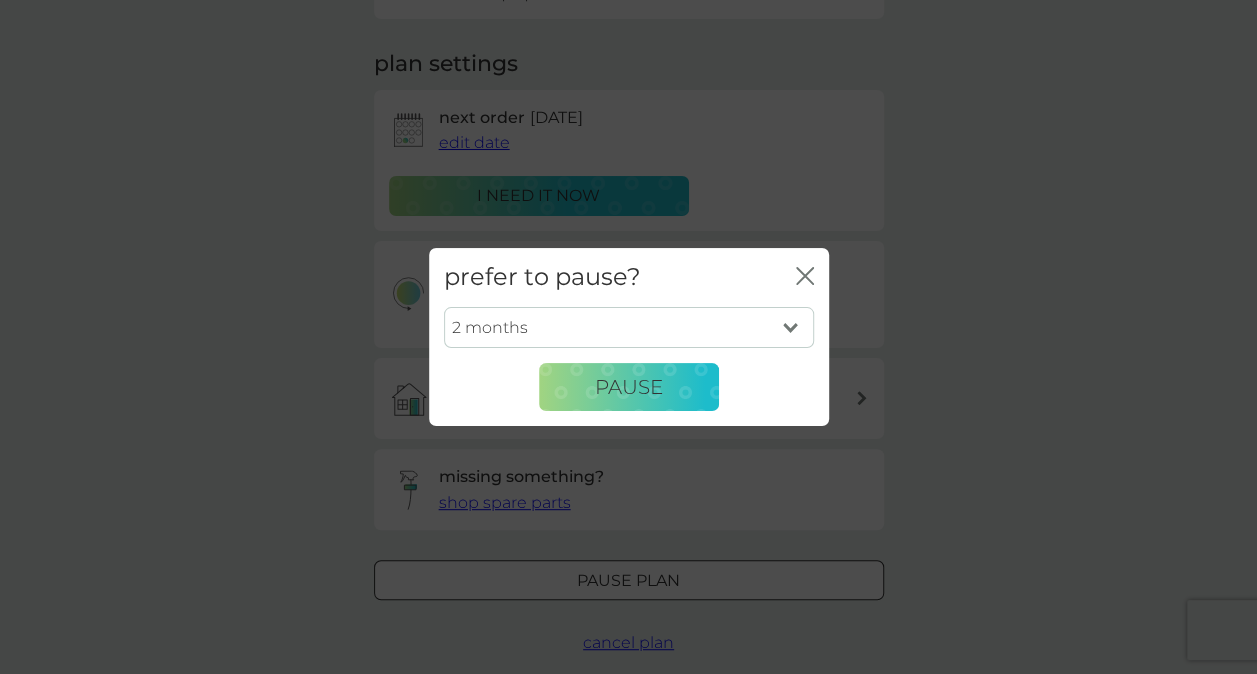 click on "1 month 2 months 3 months 4 months 5 months 6 months" at bounding box center [629, 328] 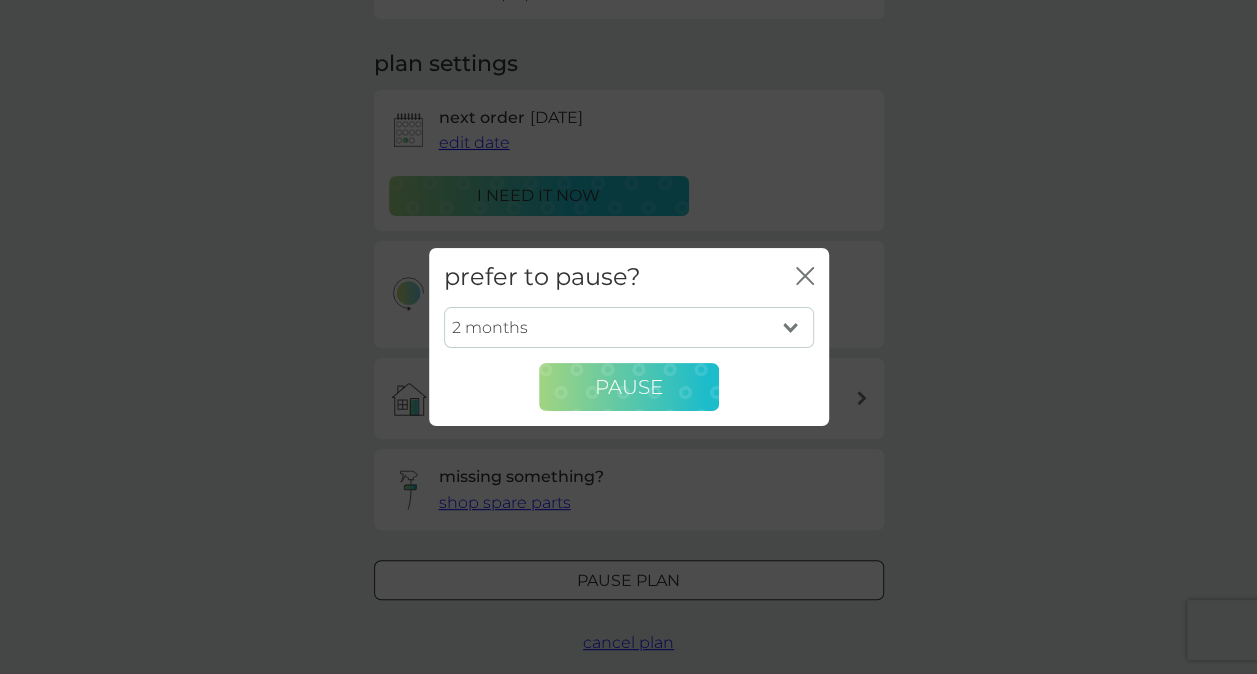 click on "Pause" at bounding box center (629, 387) 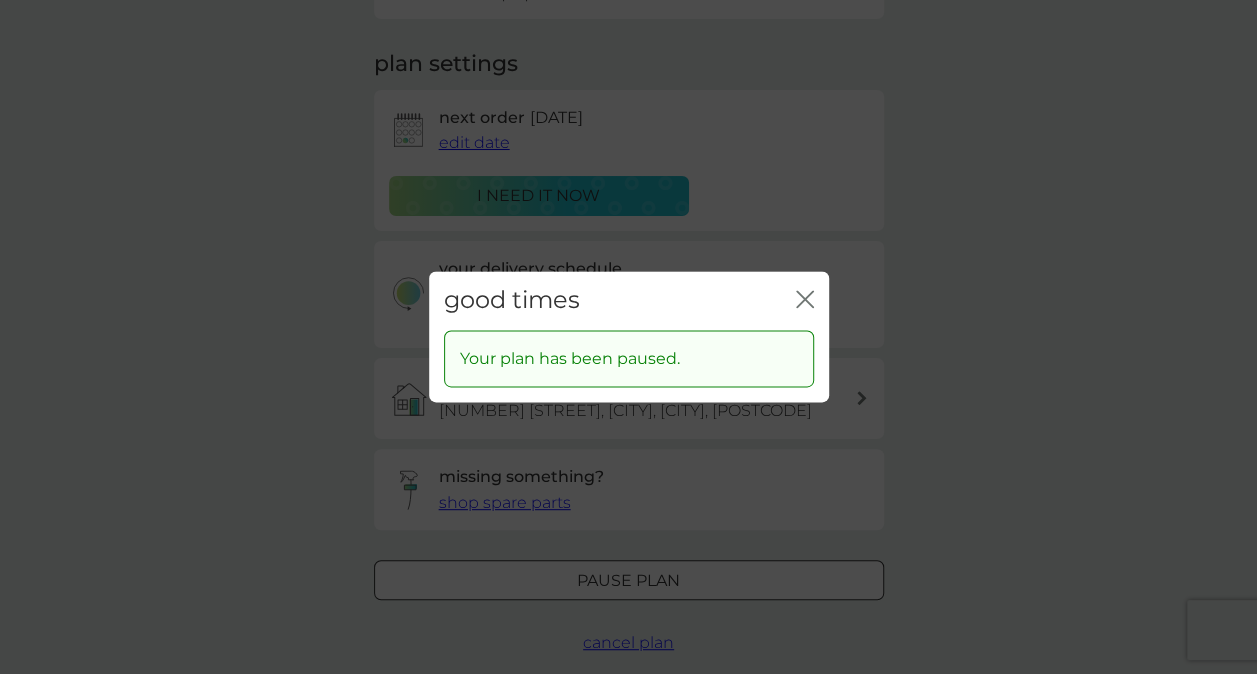 click 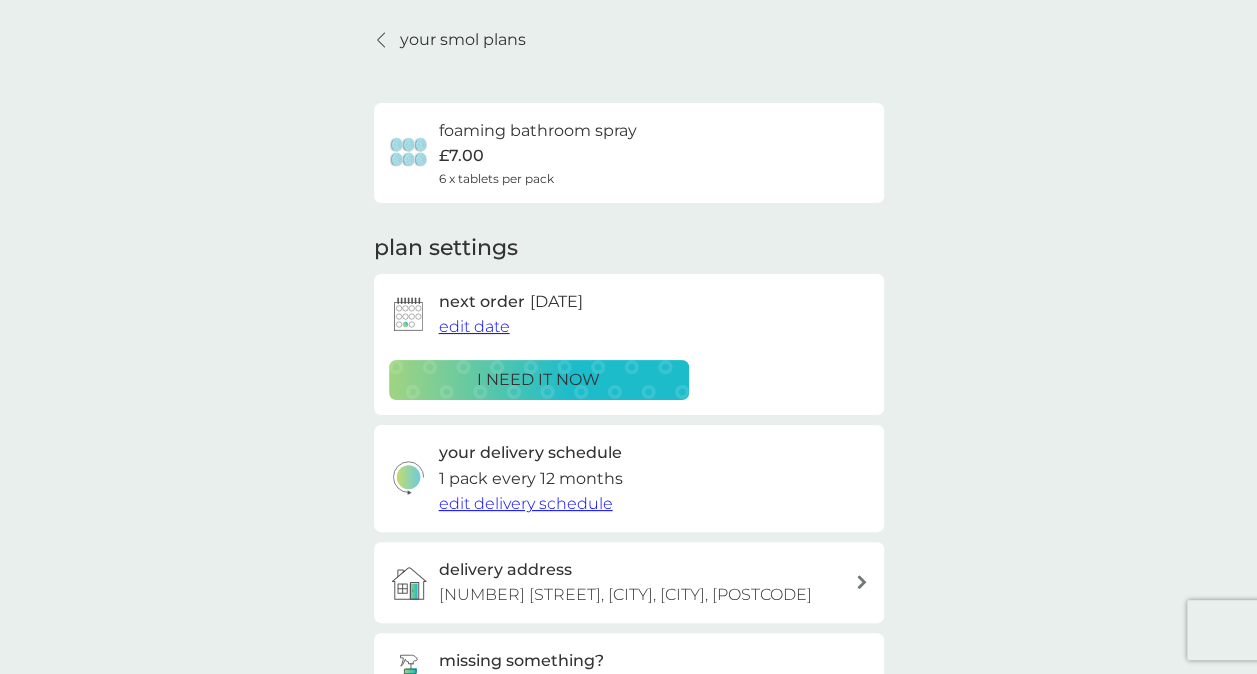 scroll, scrollTop: 42, scrollLeft: 0, axis: vertical 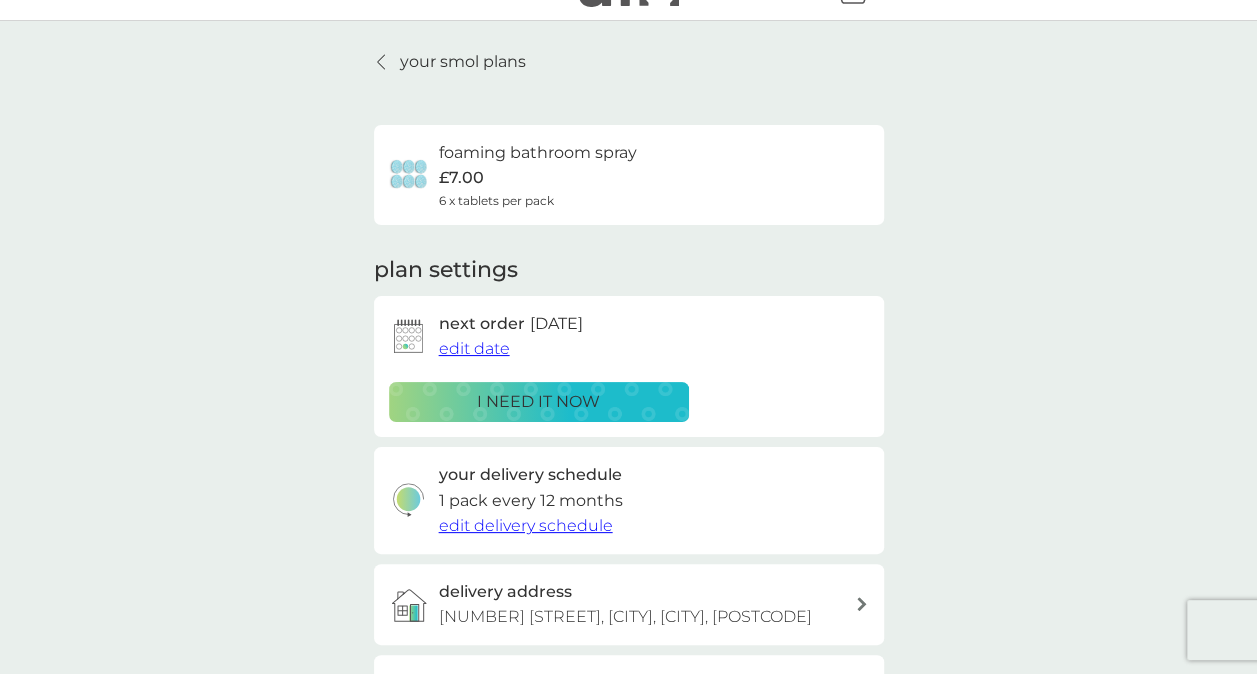 click on "your smol plans" at bounding box center [463, 62] 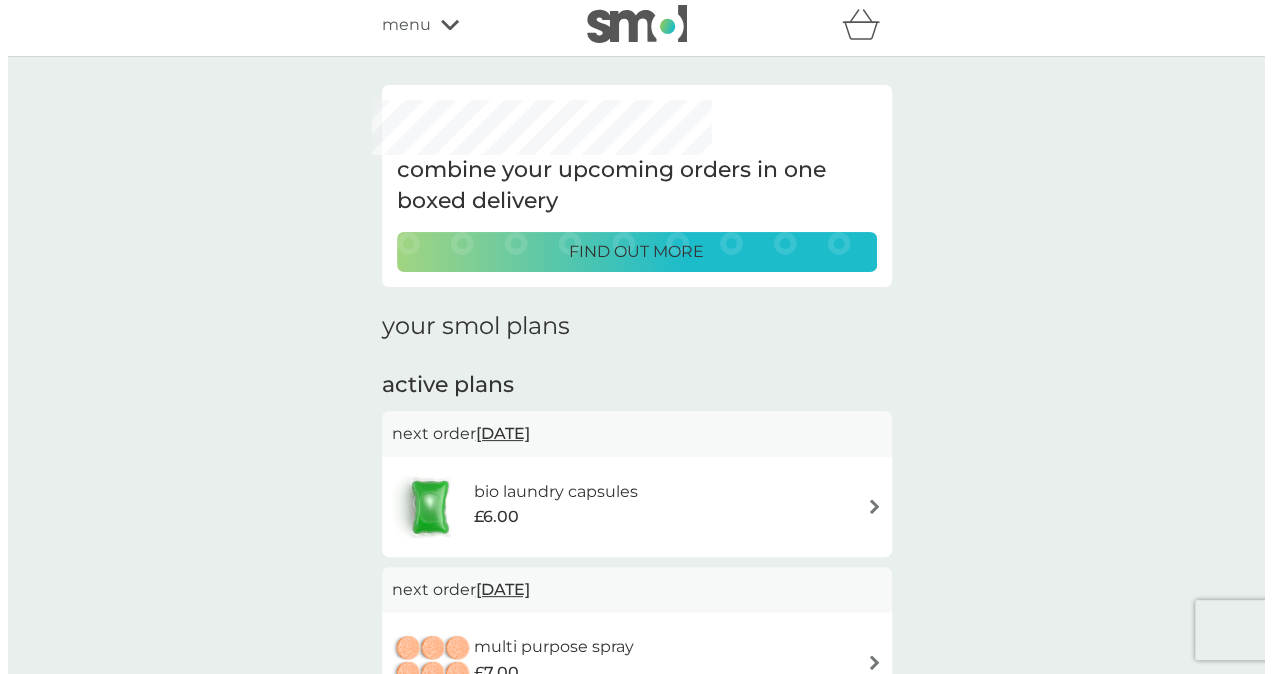 scroll, scrollTop: 0, scrollLeft: 0, axis: both 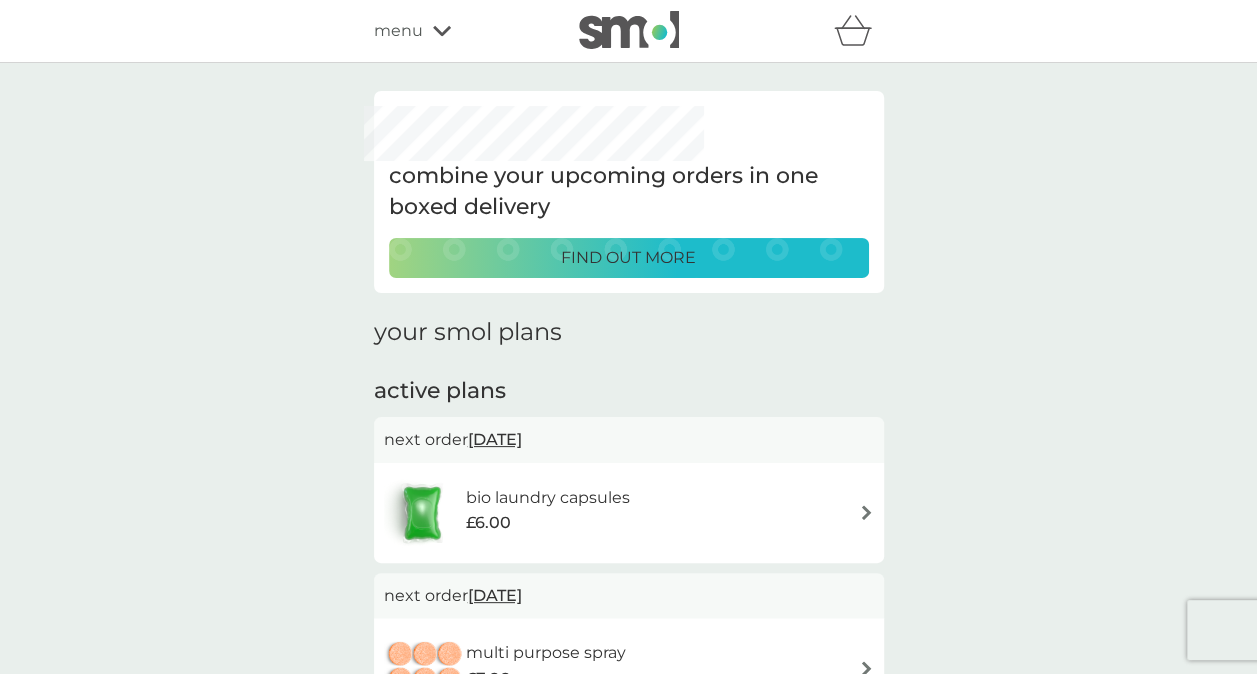 click on "menu" at bounding box center (398, 31) 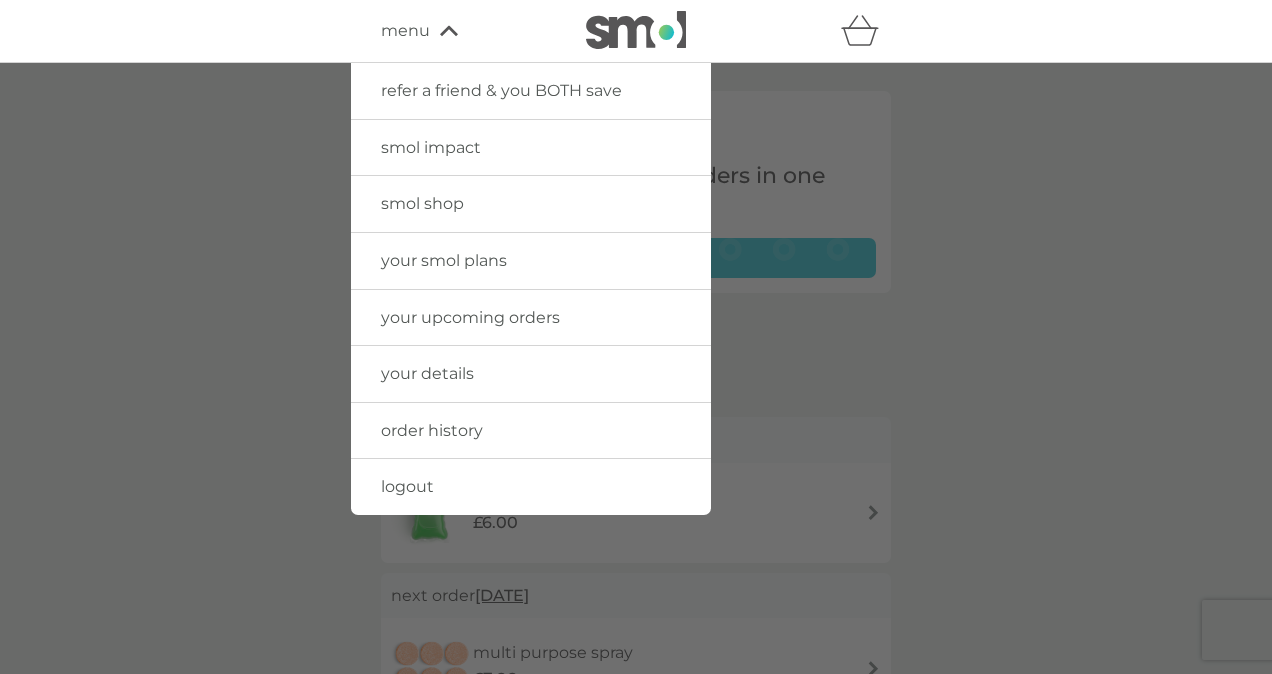 click on "logout" at bounding box center (407, 486) 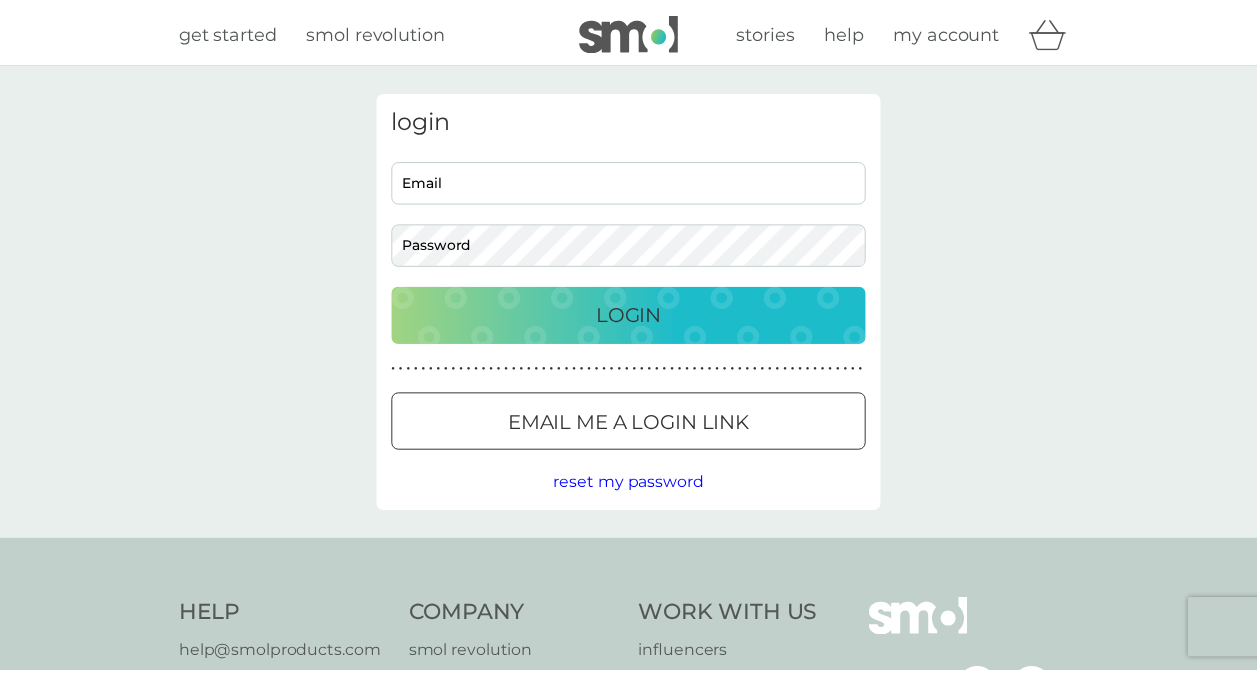 scroll, scrollTop: 0, scrollLeft: 0, axis: both 